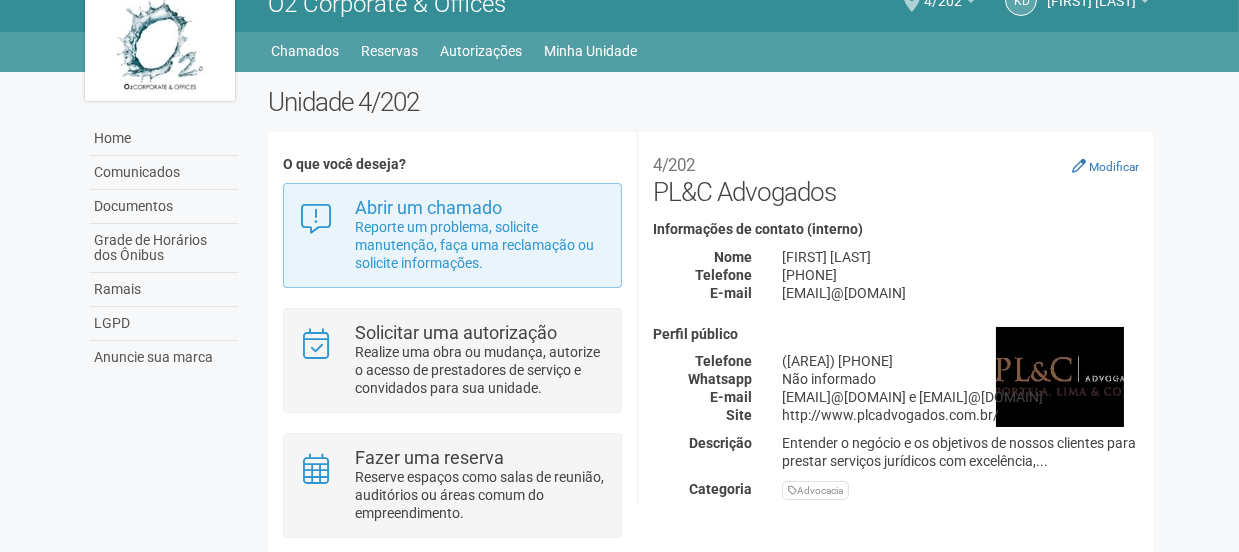 scroll, scrollTop: 0, scrollLeft: 0, axis: both 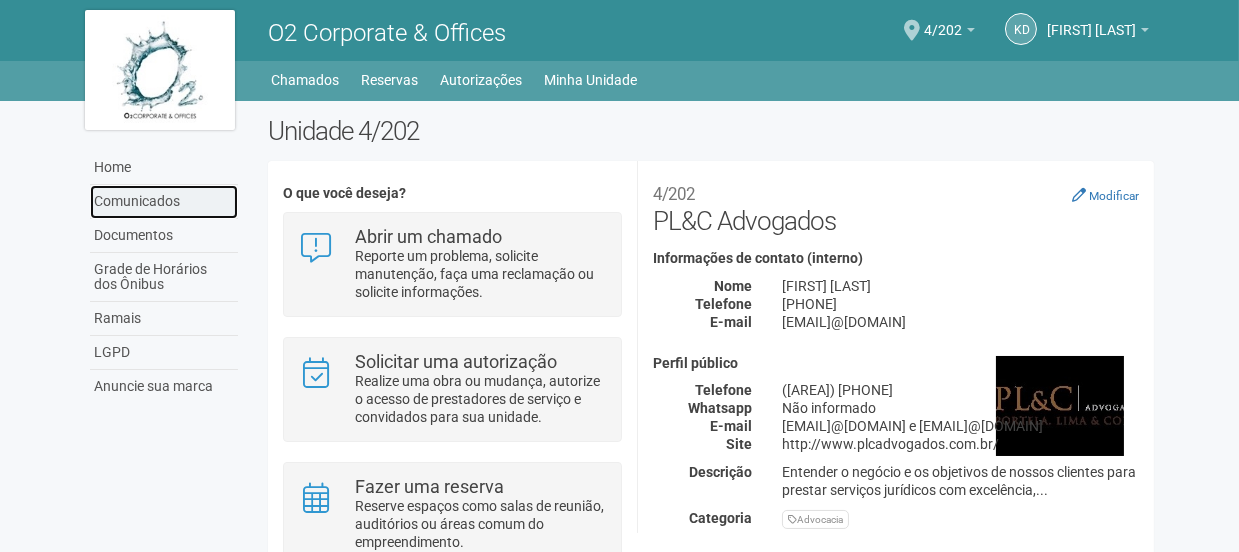 click on "Comunicados" at bounding box center (164, 202) 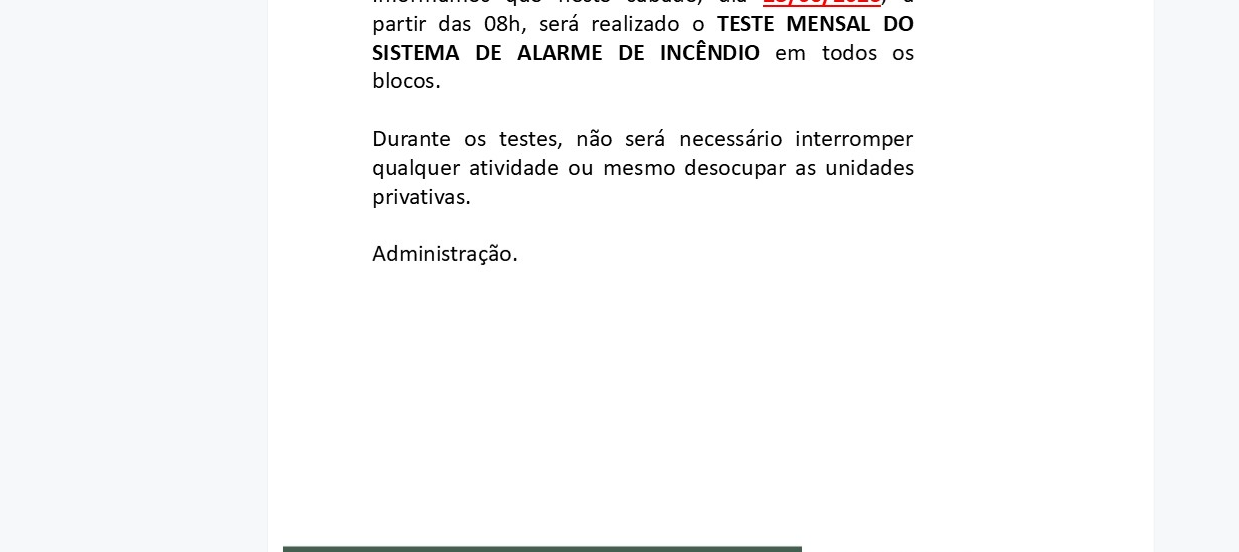 scroll, scrollTop: 0, scrollLeft: 0, axis: both 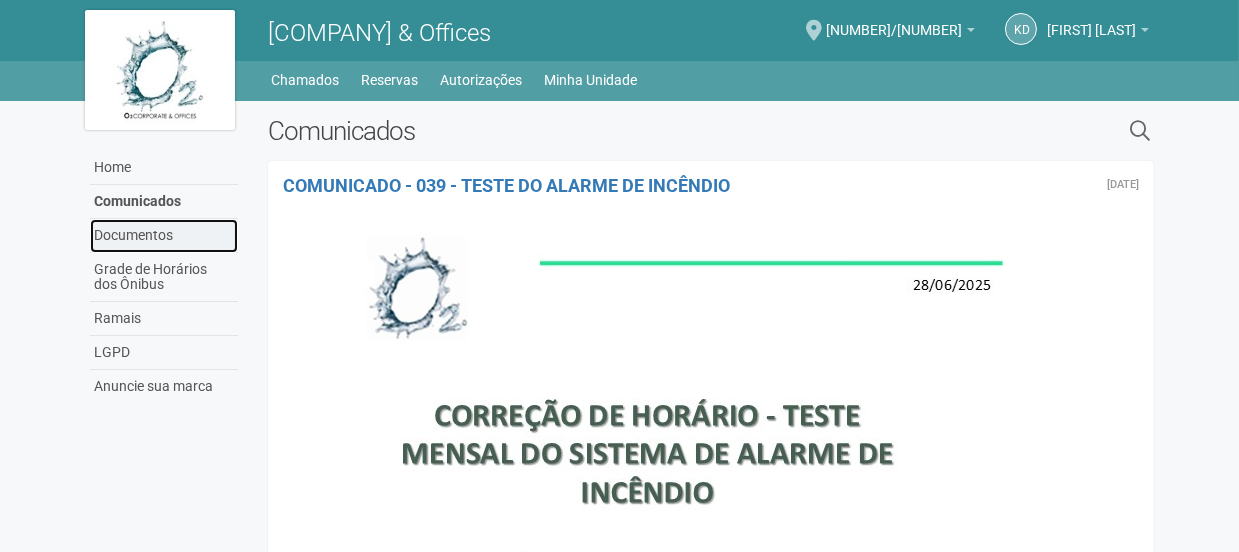 click on "Documentos" at bounding box center [164, 236] 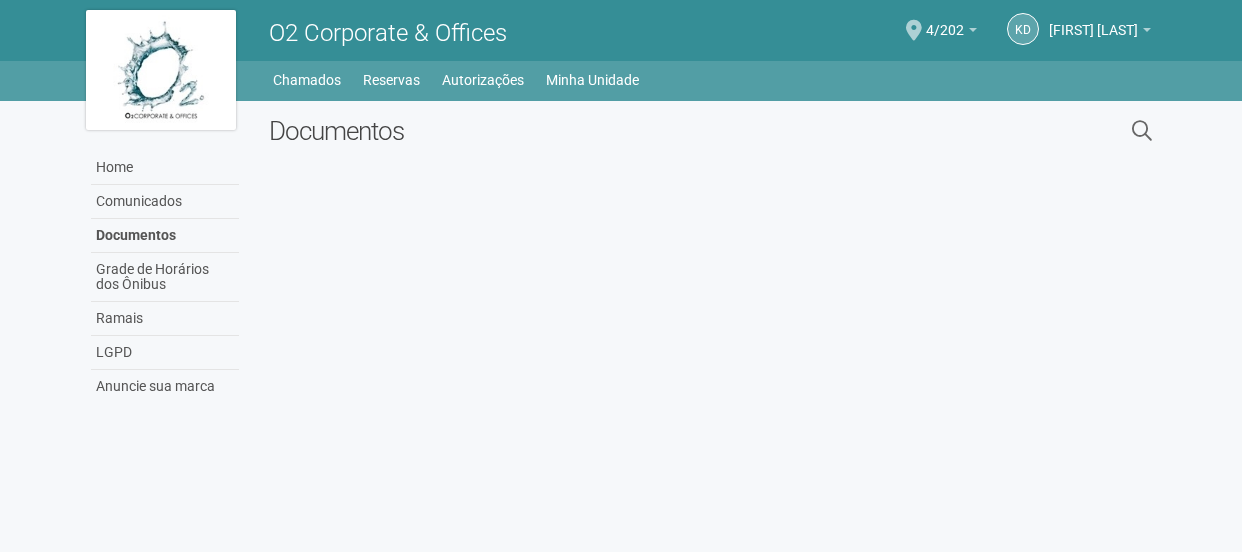 scroll, scrollTop: 0, scrollLeft: 0, axis: both 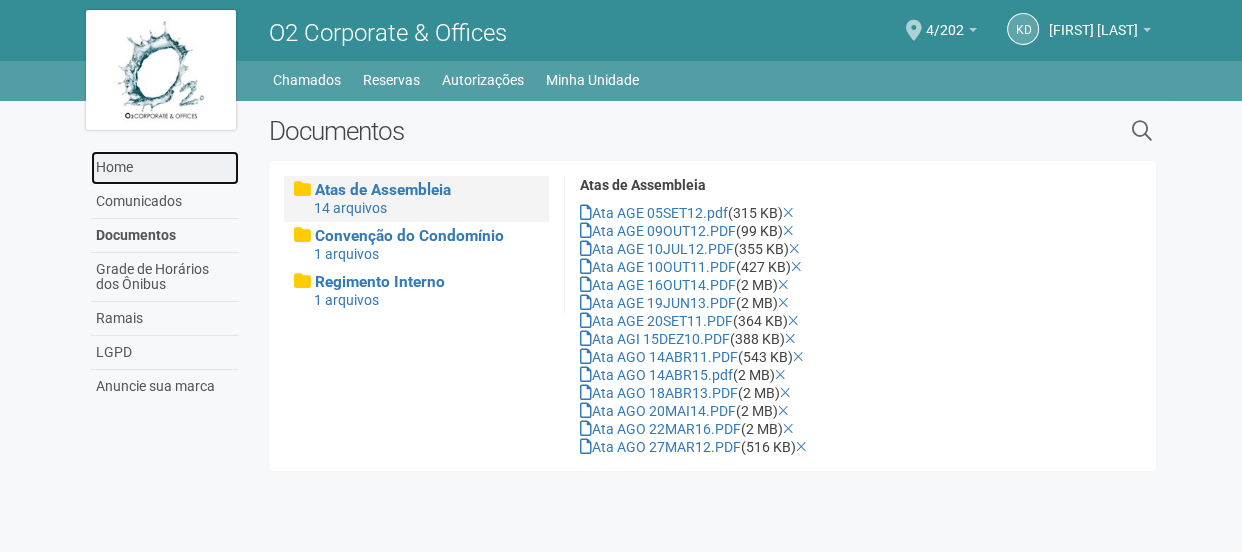 click on "Home" at bounding box center (165, 168) 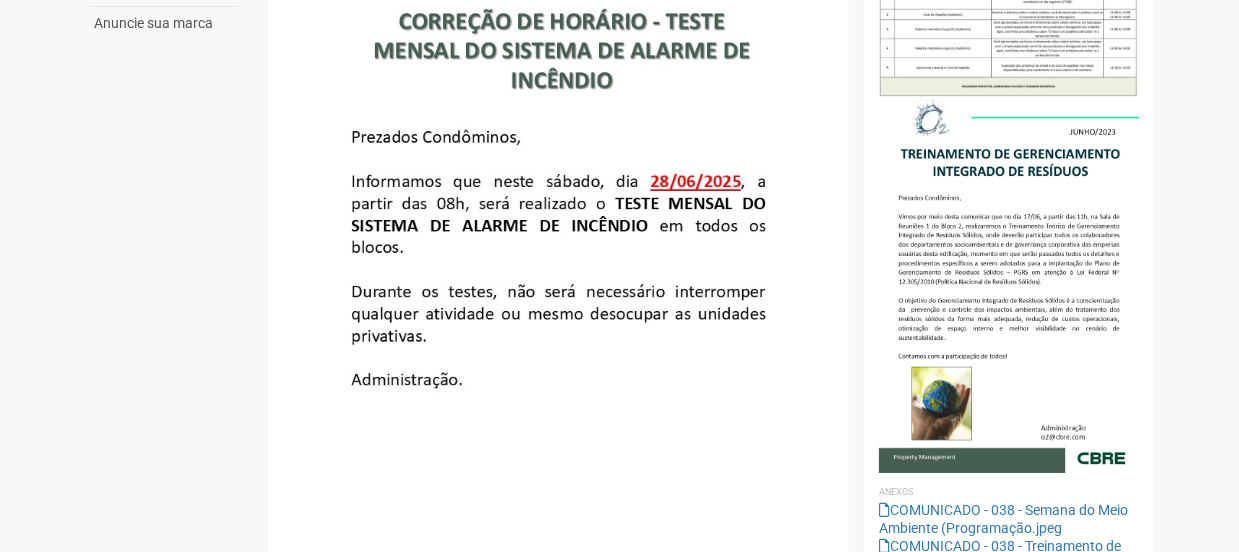 scroll, scrollTop: 0, scrollLeft: 0, axis: both 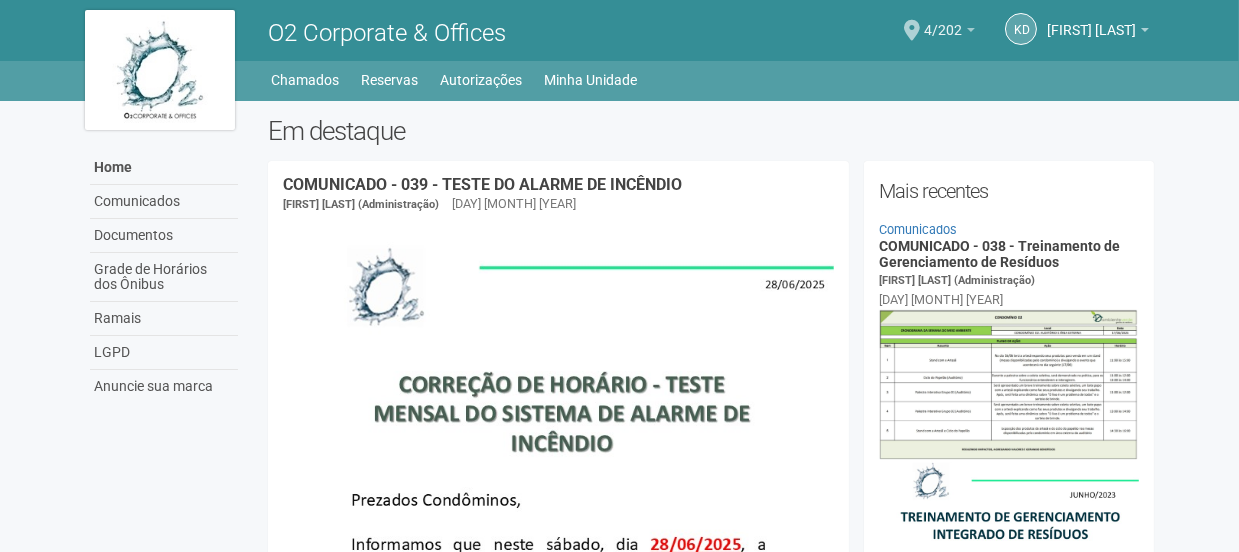 click at bounding box center (1145, 30) 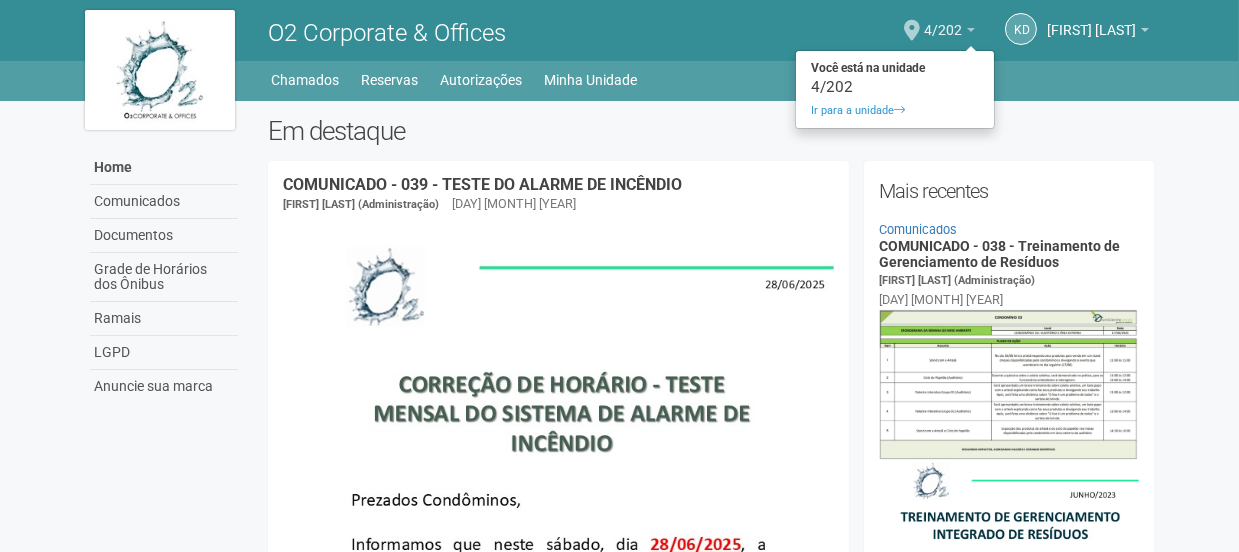 click at bounding box center [971, 30] 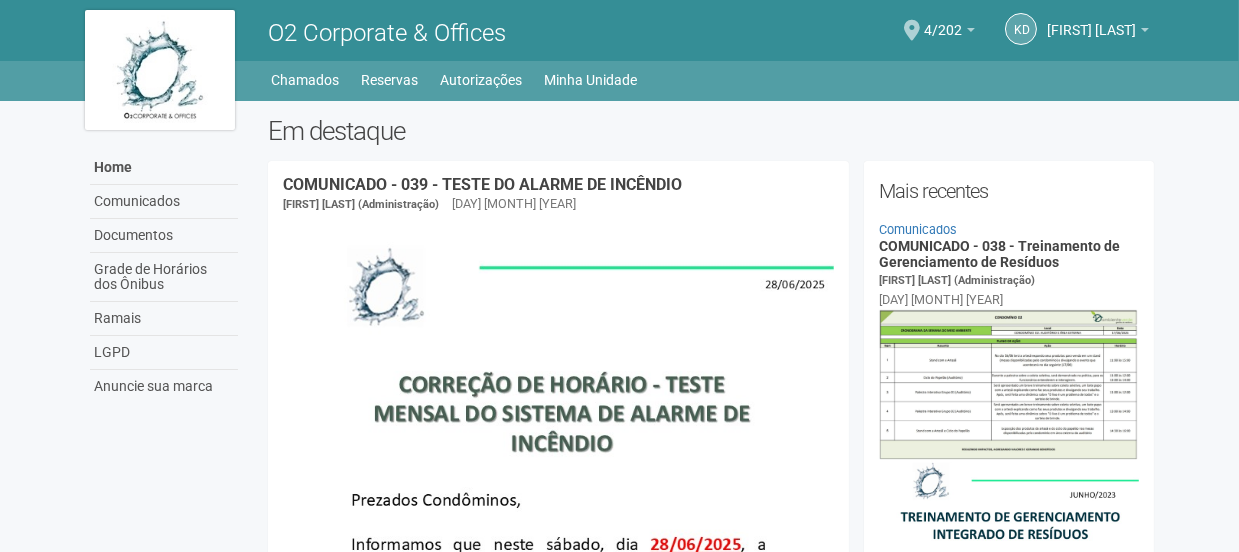 click on "Kd
Karina de Jesus
Karina de Jesus
recepcaosp@plcadvogados.com.br
Meu perfil
Alterar senha
Sair
4/202
Você está na unidade
4/202
Ir para a unidade" at bounding box center (940, 30) 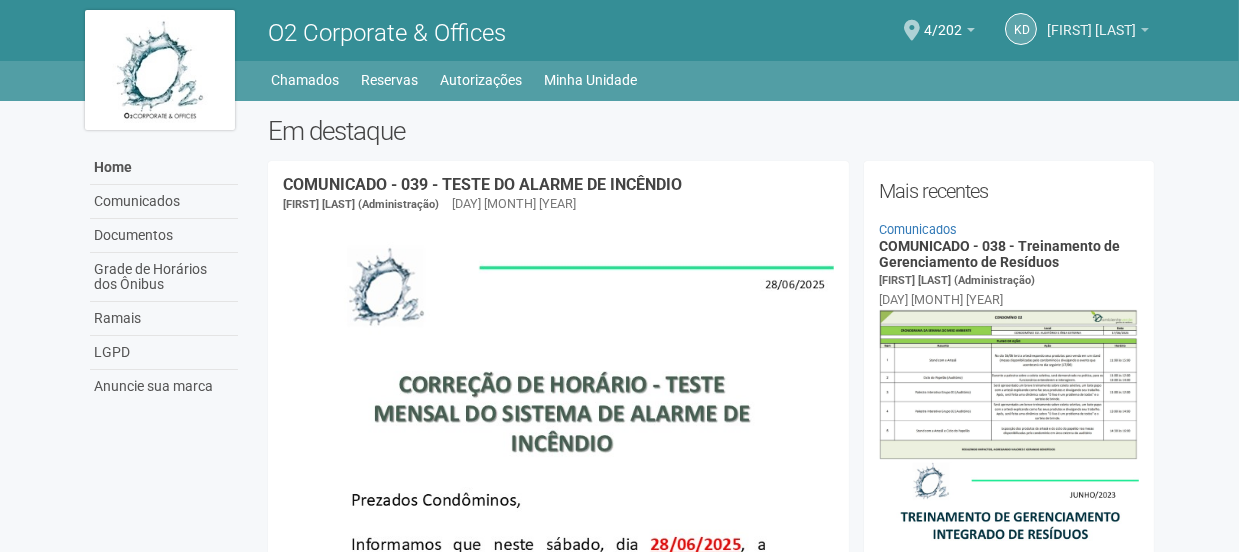 click at bounding box center [1145, 30] 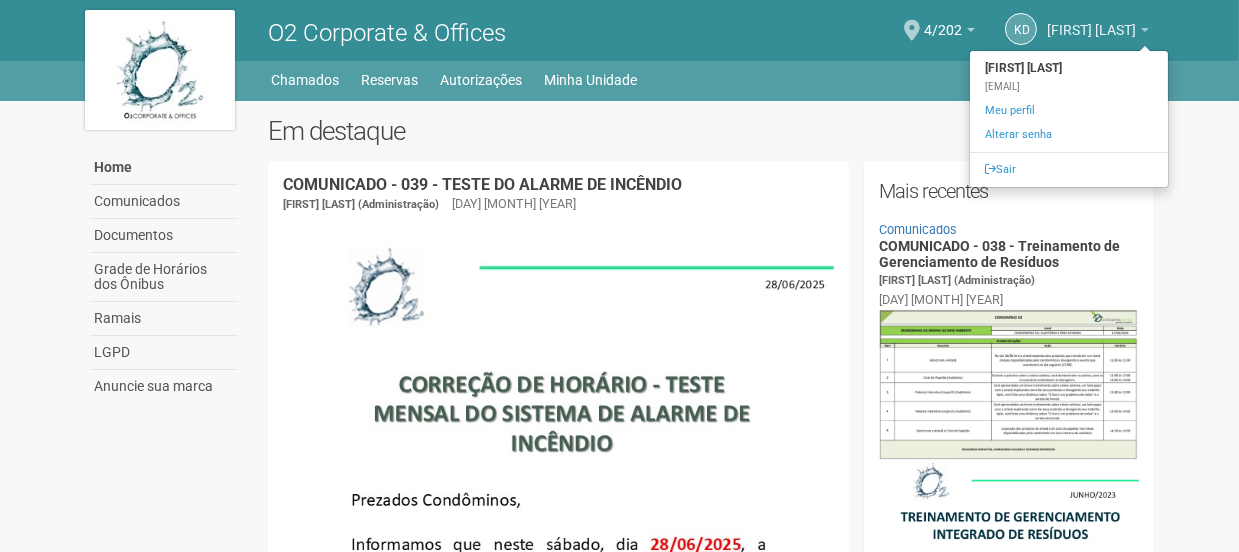click at bounding box center [1145, 30] 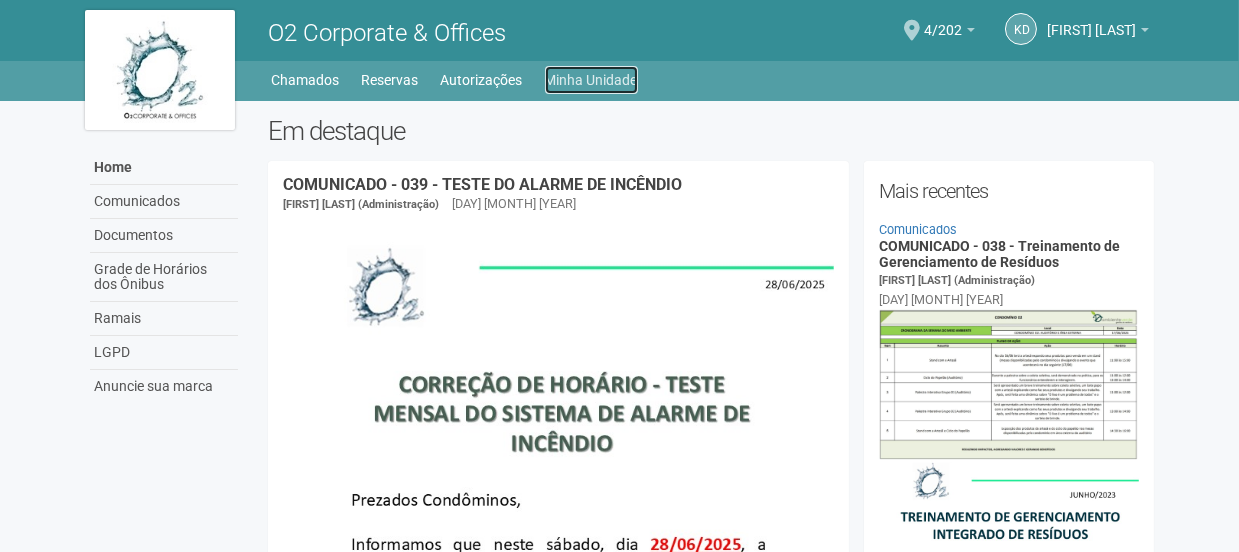 click on "Minha Unidade" at bounding box center (591, 80) 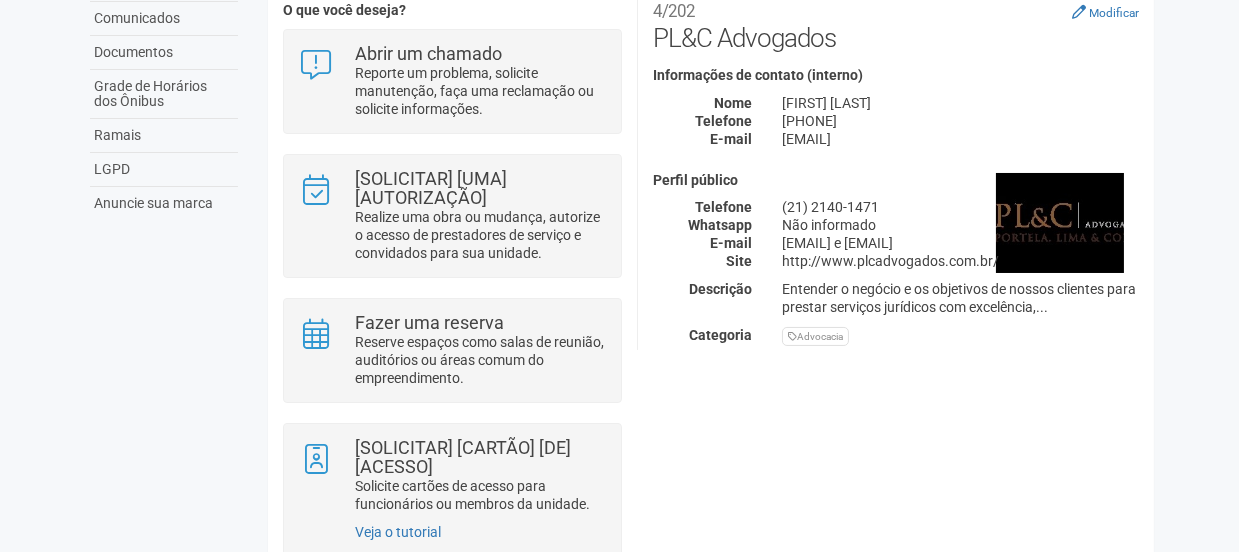 scroll, scrollTop: 193, scrollLeft: 0, axis: vertical 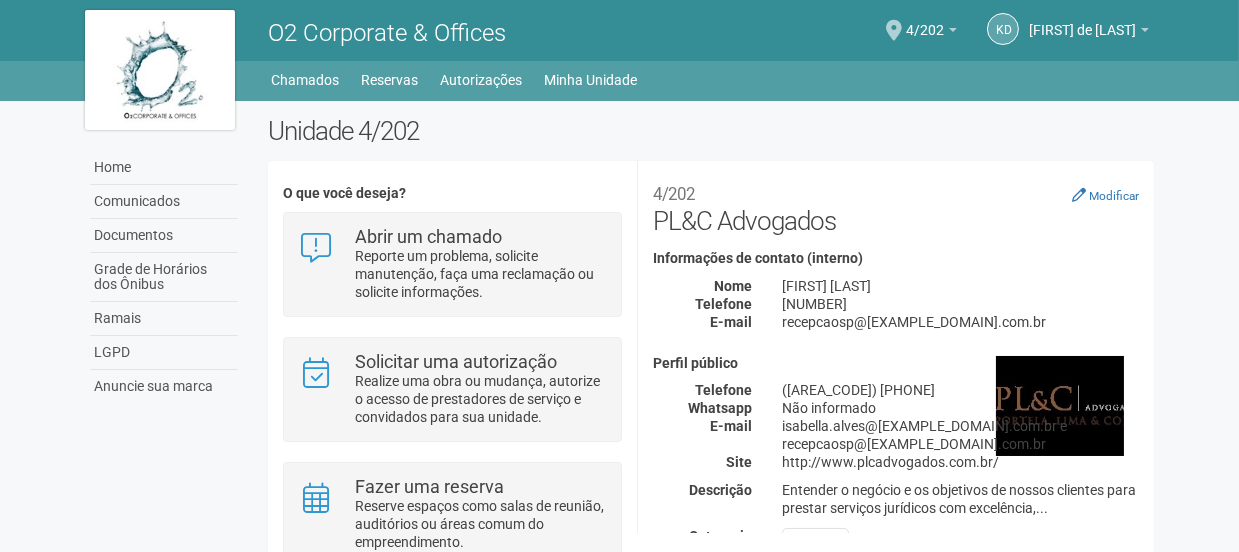 click on "Unidade 4/202" at bounding box center [711, 131] 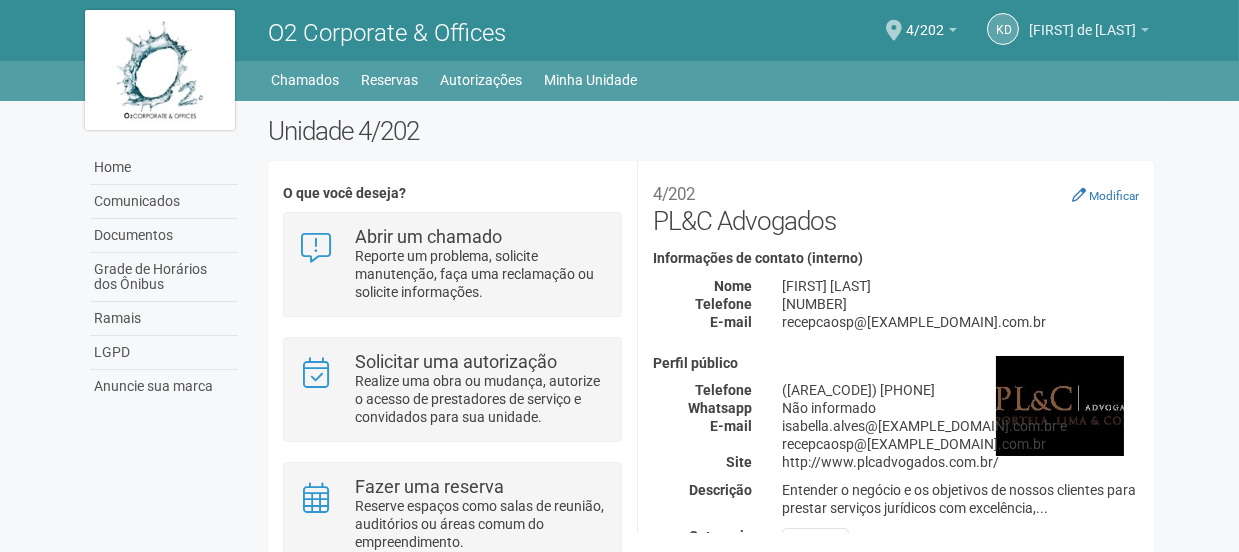 click at bounding box center [1145, 30] 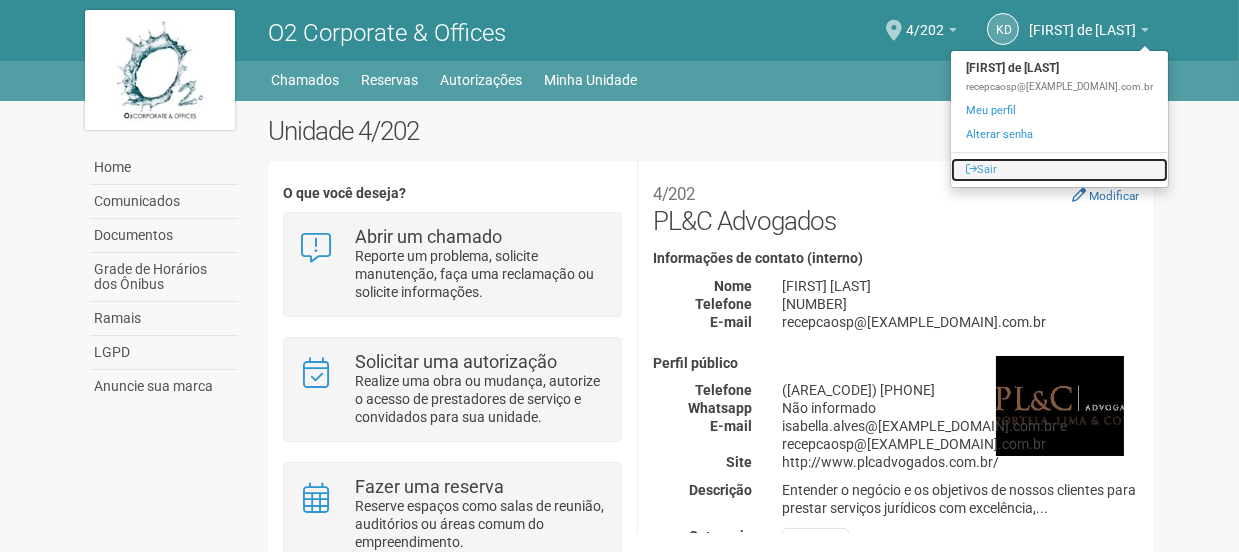 click on "Sair" at bounding box center (1059, 170) 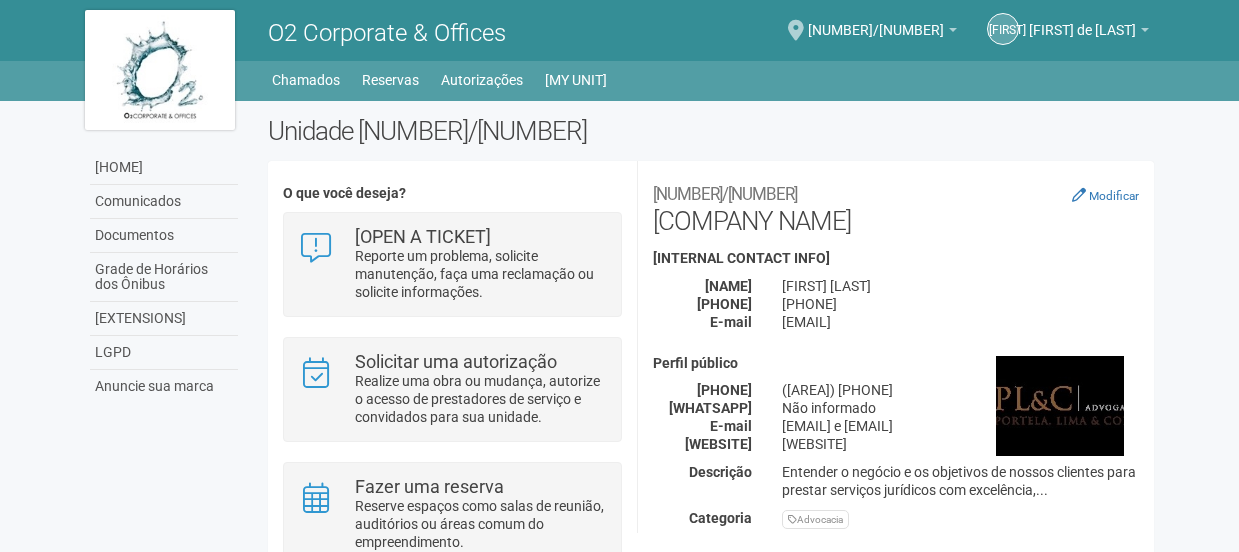 scroll, scrollTop: 0, scrollLeft: 0, axis: both 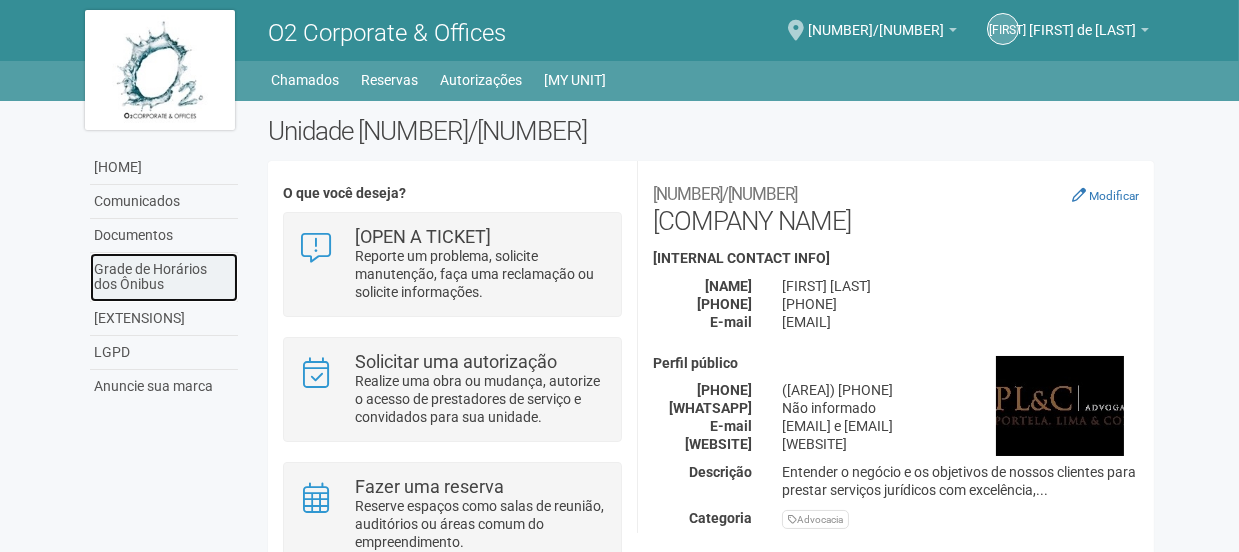 click on "Grade de Horários dos Ônibus" at bounding box center [164, 277] 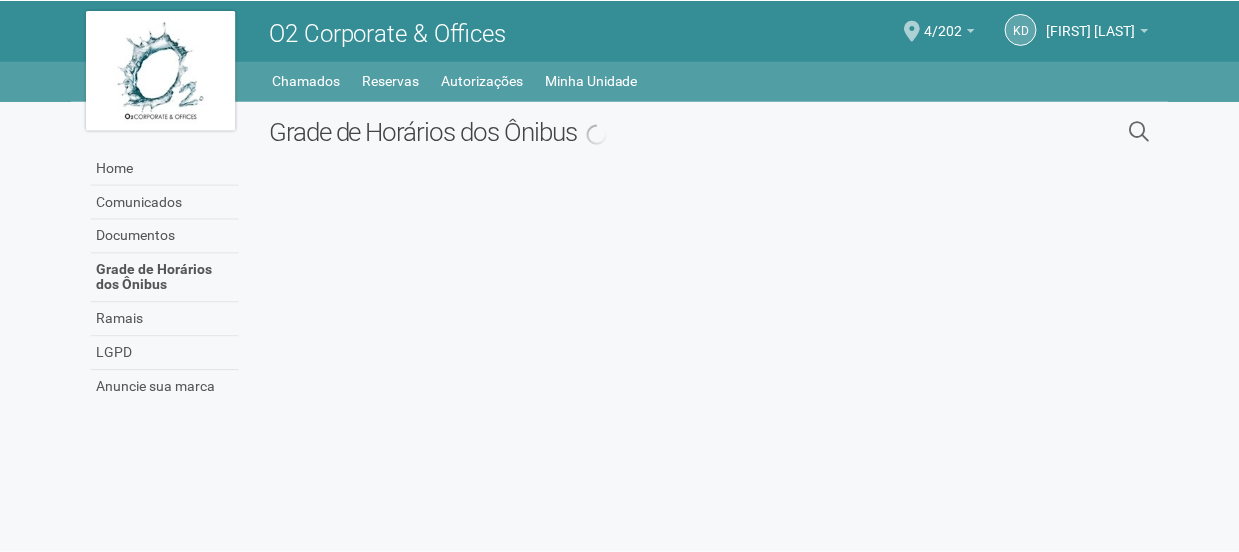 scroll, scrollTop: 0, scrollLeft: 0, axis: both 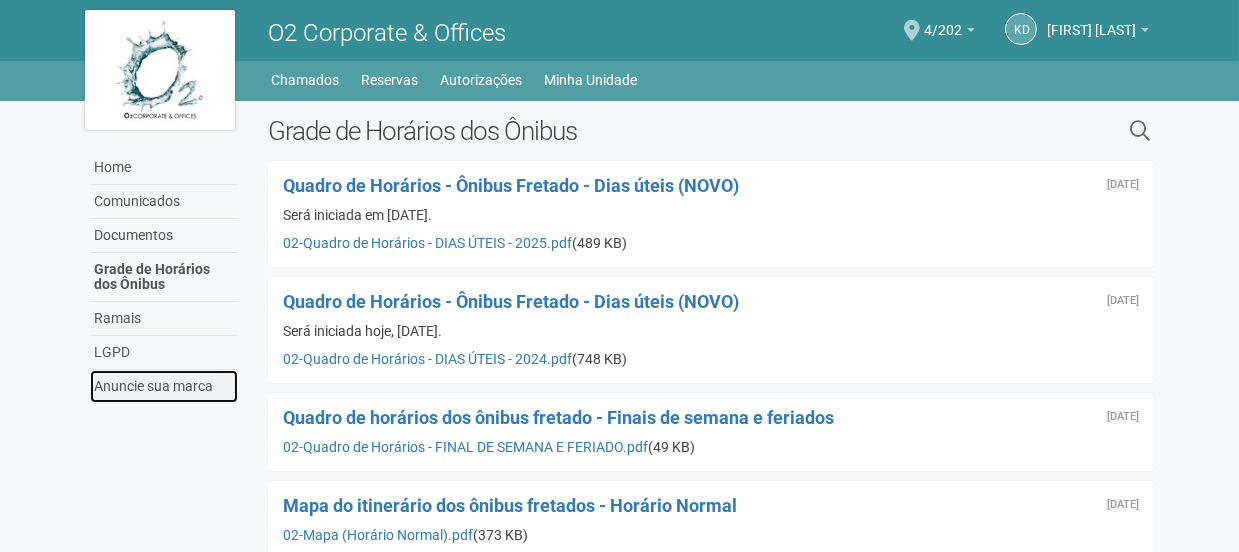 click on "Anuncie sua marca" at bounding box center (164, 386) 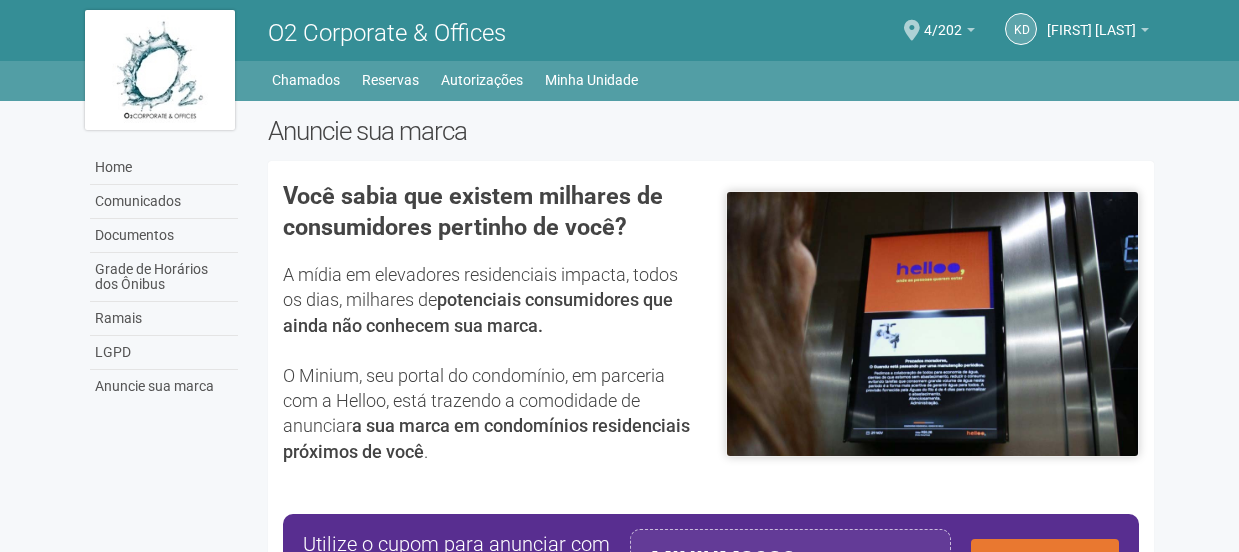 scroll, scrollTop: 0, scrollLeft: 0, axis: both 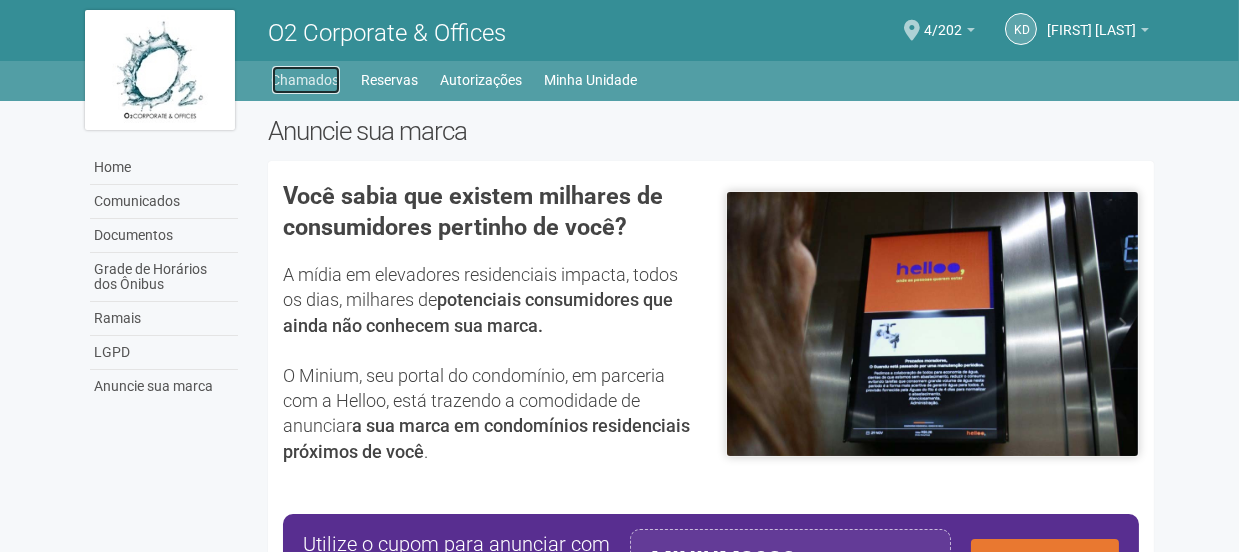 click on "Chamados" at bounding box center [306, 80] 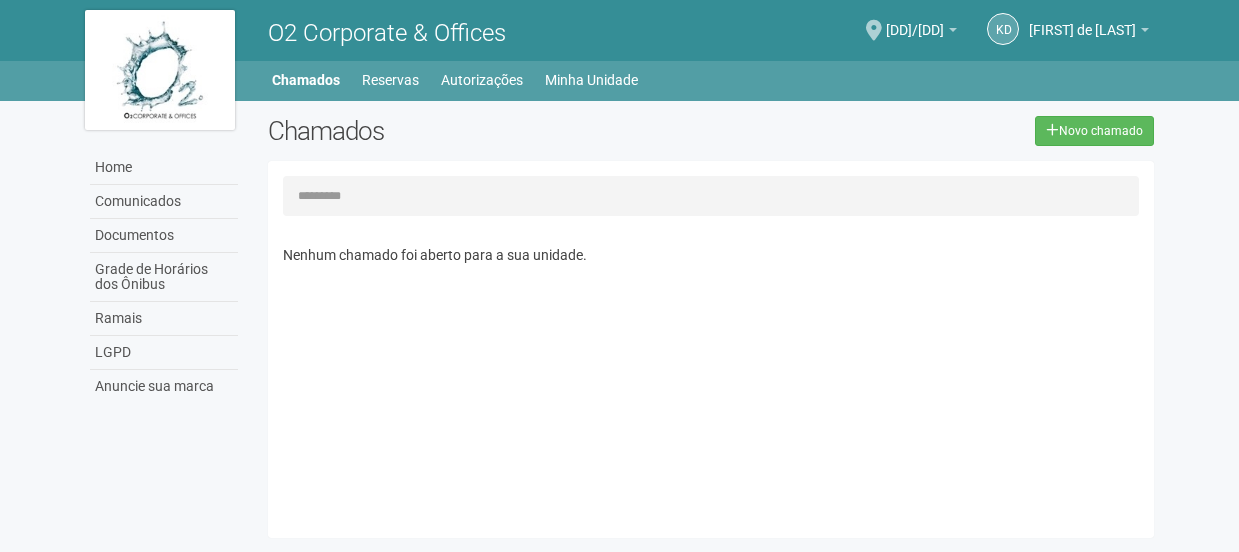 scroll, scrollTop: 0, scrollLeft: 0, axis: both 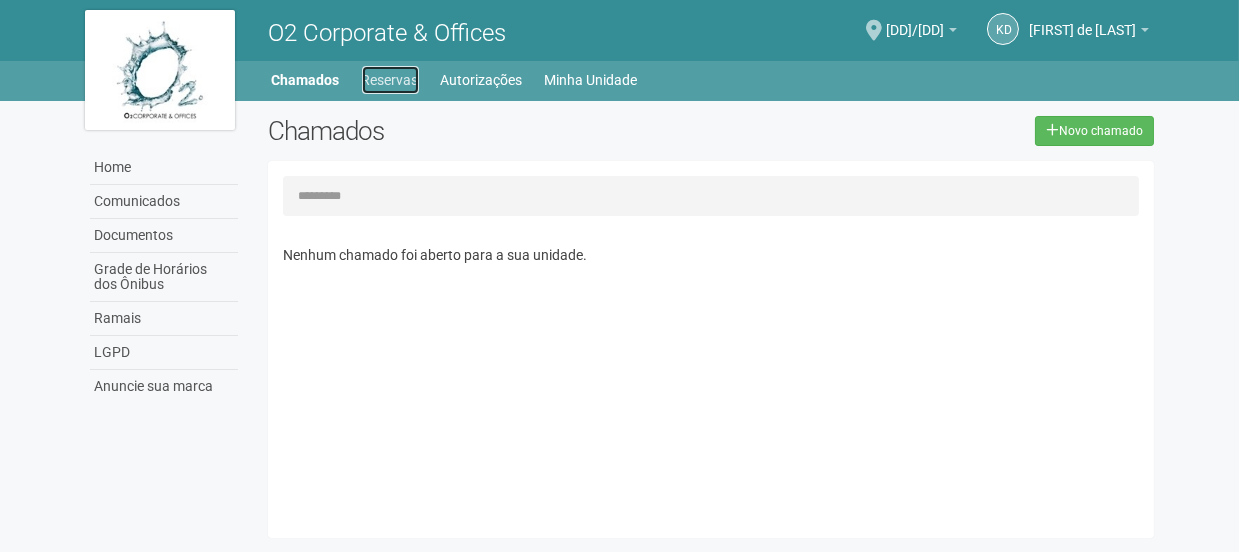 click on "Reservas" at bounding box center (390, 80) 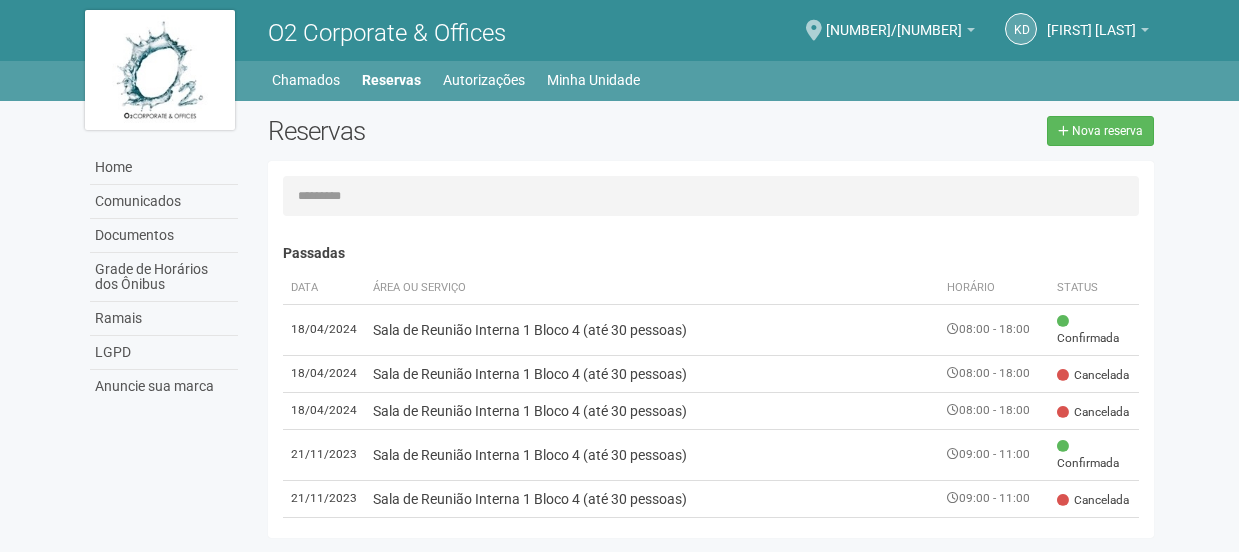 scroll, scrollTop: 0, scrollLeft: 0, axis: both 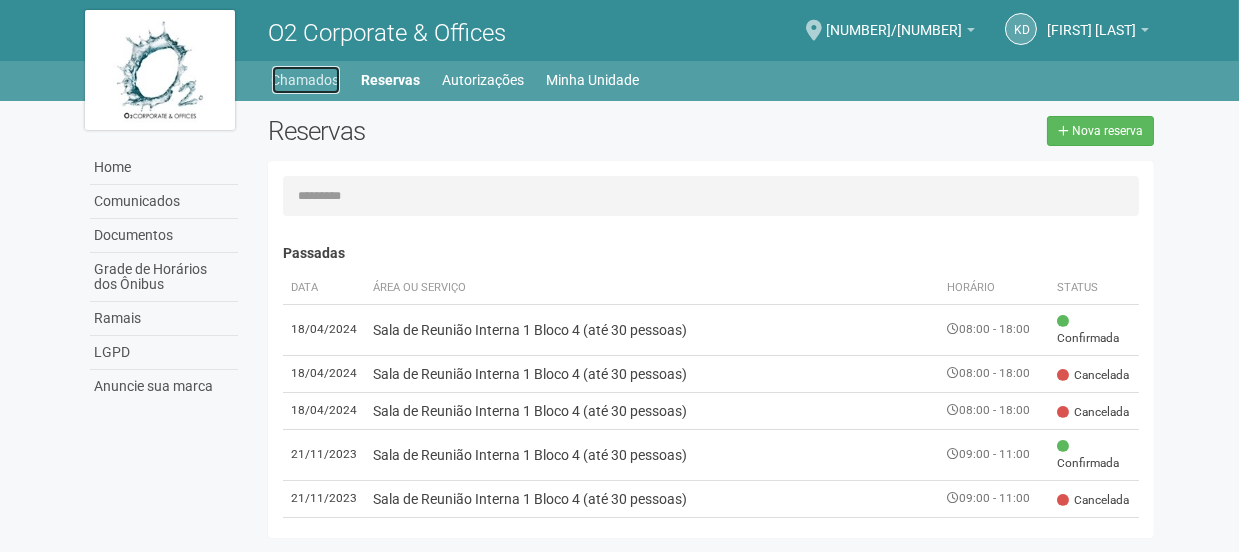 click on "Chamados" at bounding box center [306, 80] 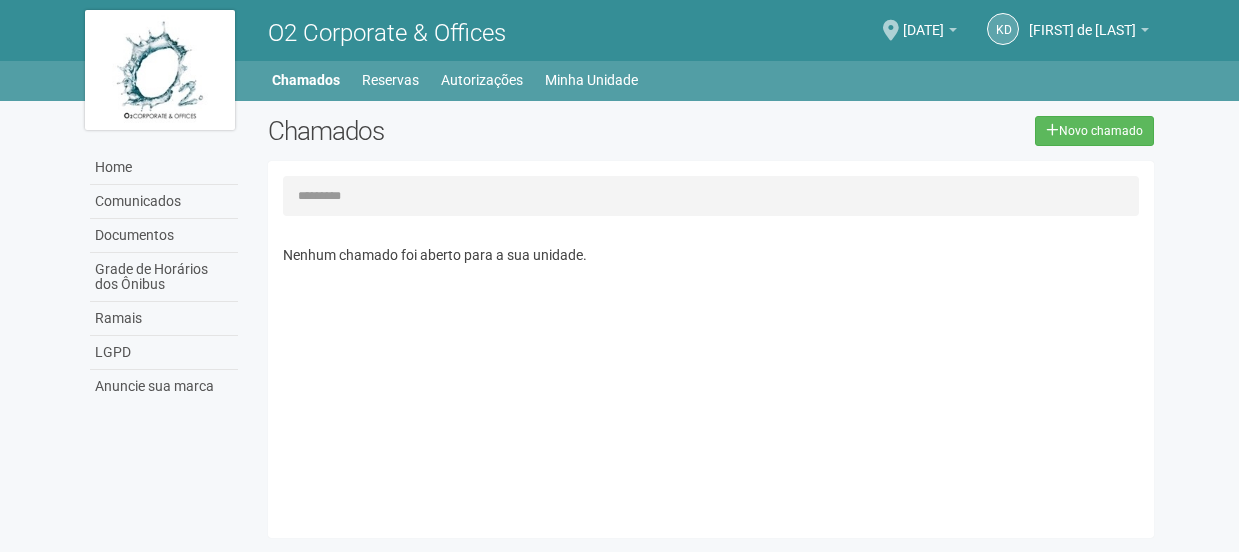 scroll, scrollTop: 0, scrollLeft: 0, axis: both 